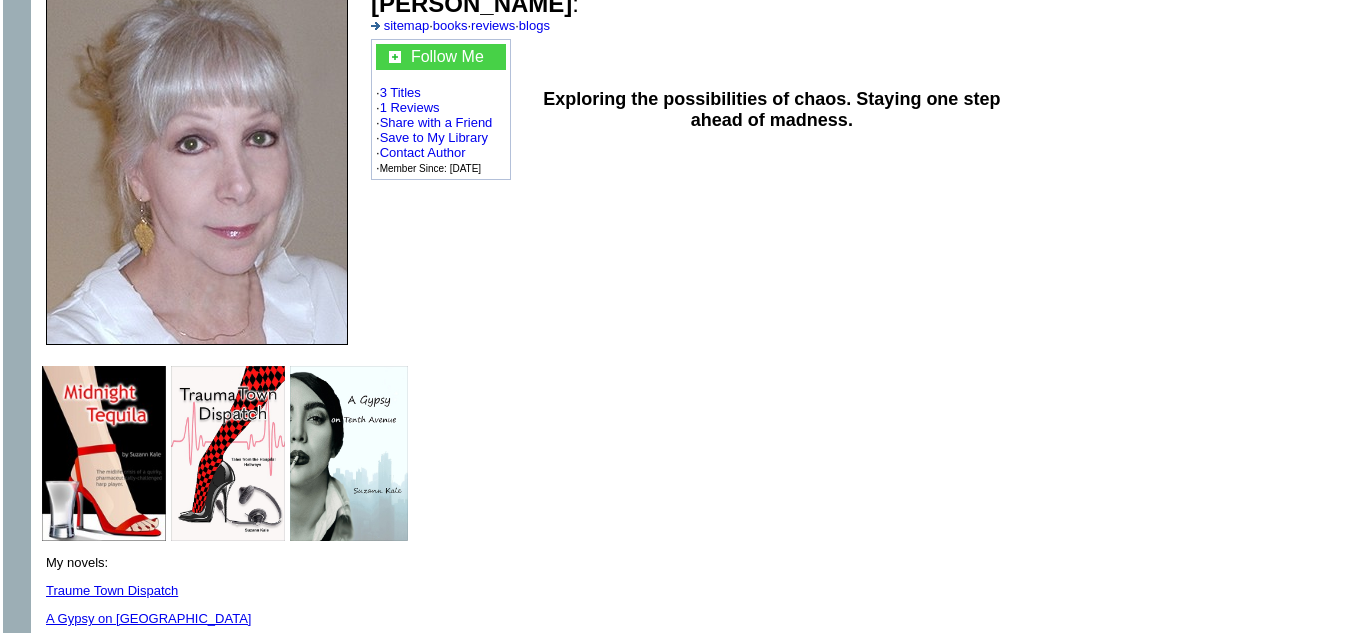 scroll, scrollTop: 0, scrollLeft: 0, axis: both 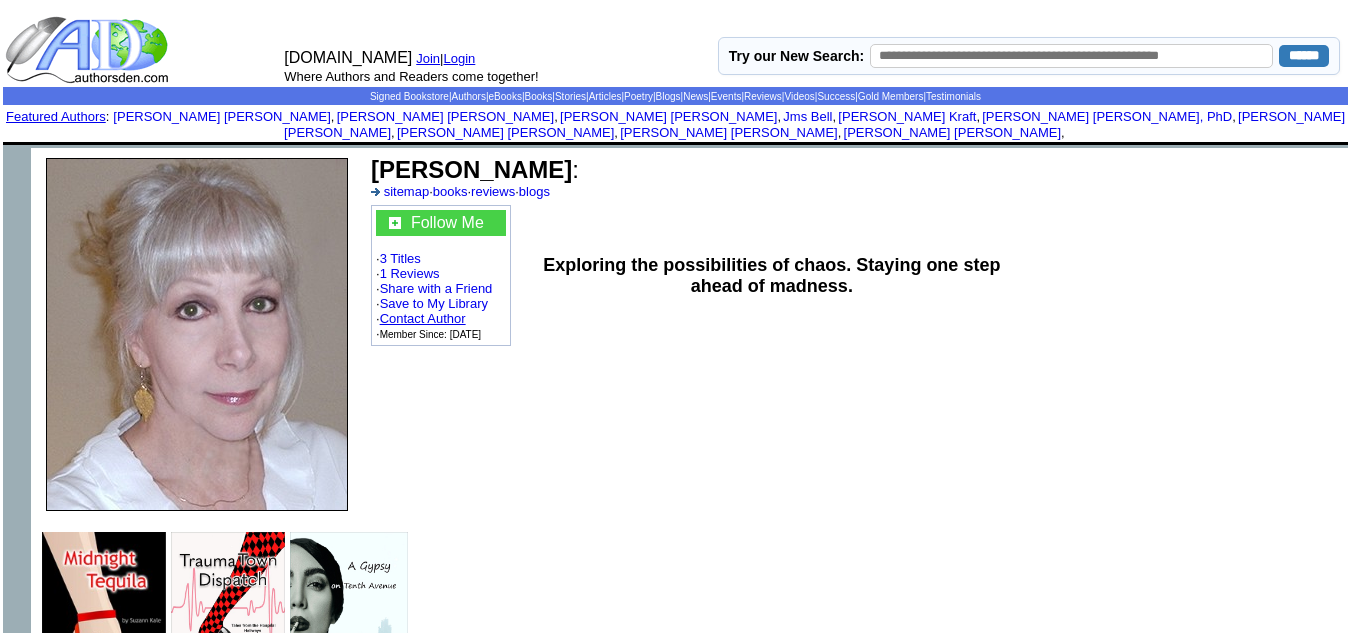 click on "Contact Author" at bounding box center (423, 318) 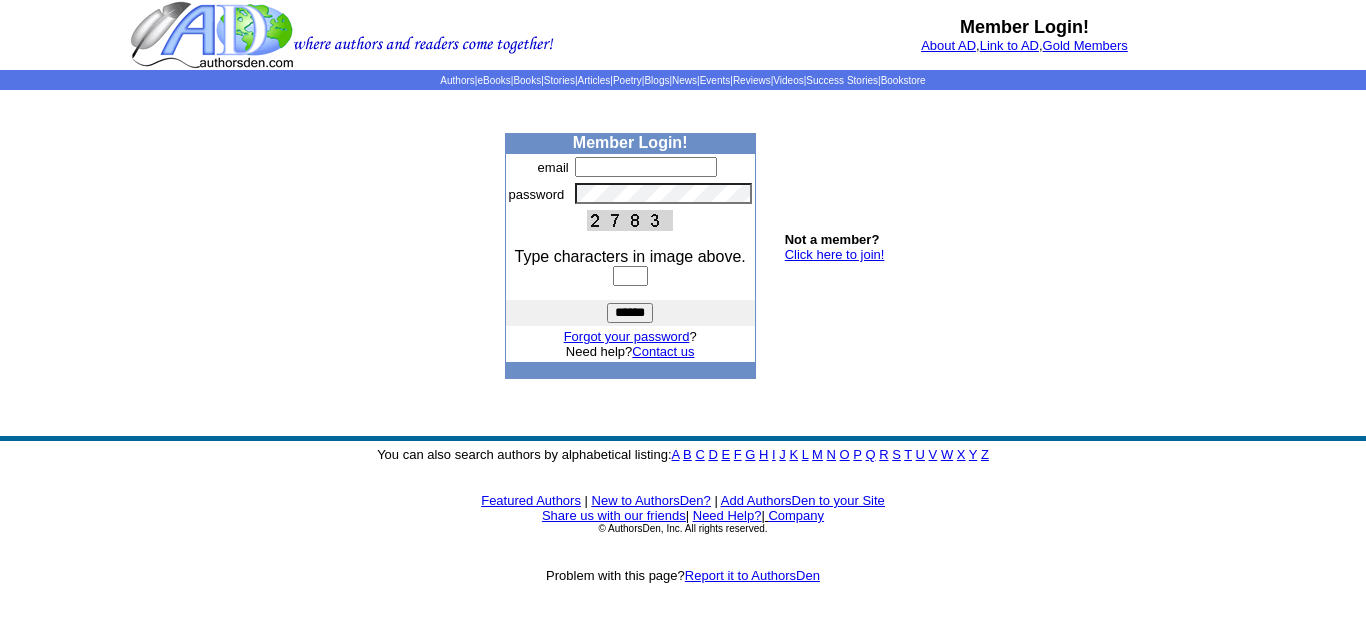 scroll, scrollTop: 0, scrollLeft: 0, axis: both 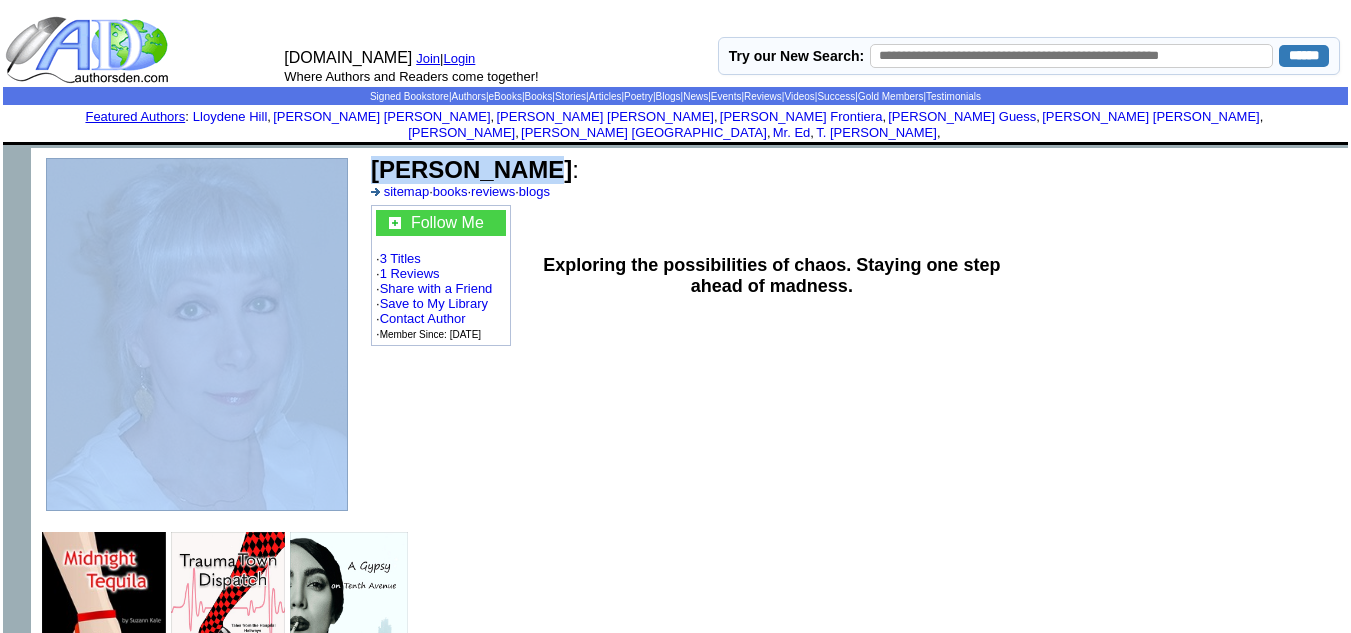 drag, startPoint x: 514, startPoint y: 154, endPoint x: 352, endPoint y: 142, distance: 162.44383 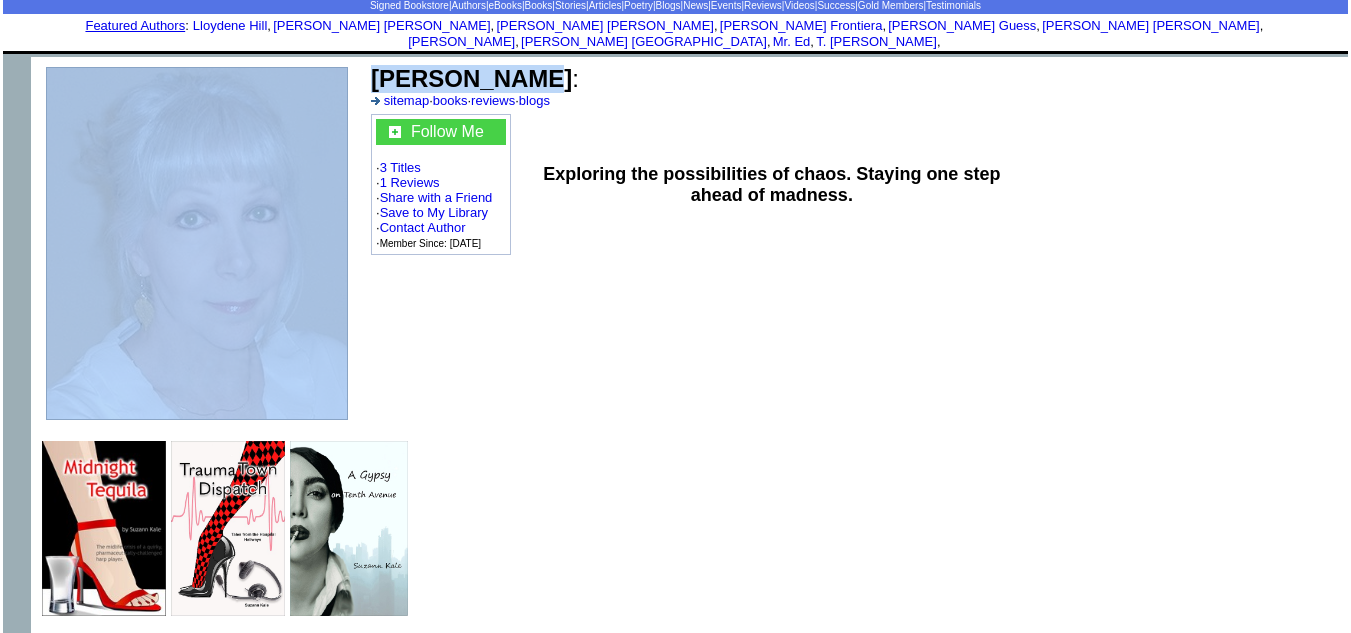 scroll, scrollTop: 0, scrollLeft: 0, axis: both 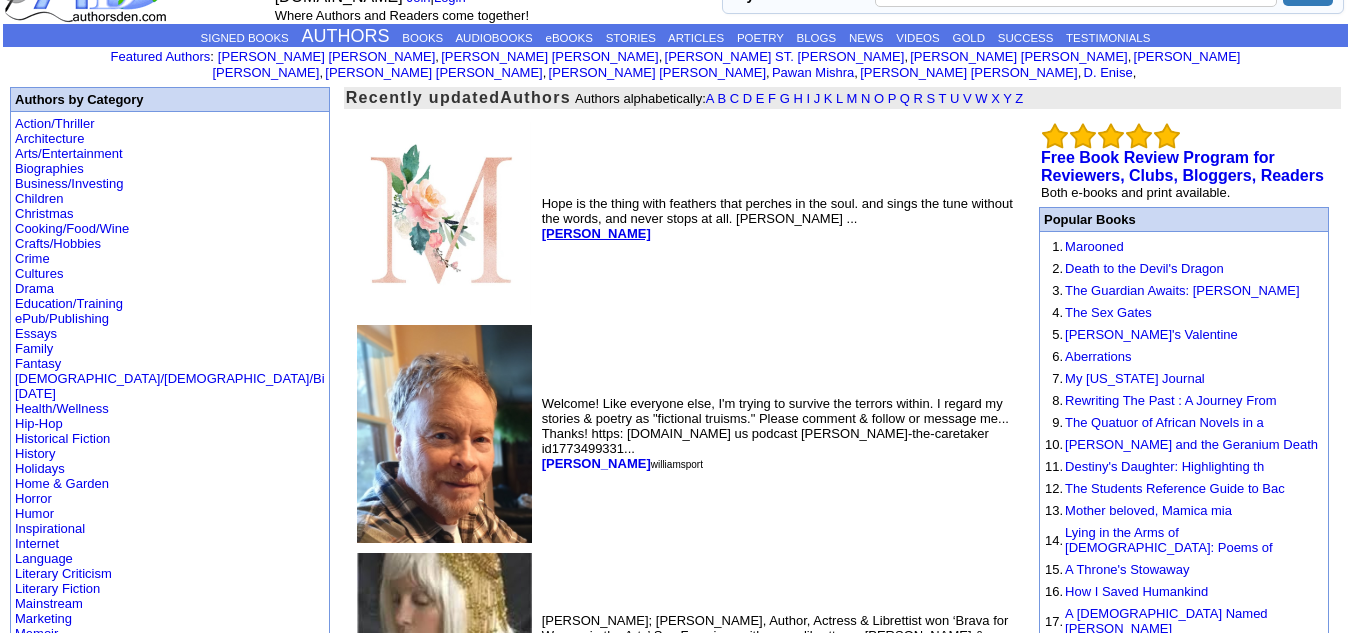 click on "Morgan Merriweather" at bounding box center [596, 233] 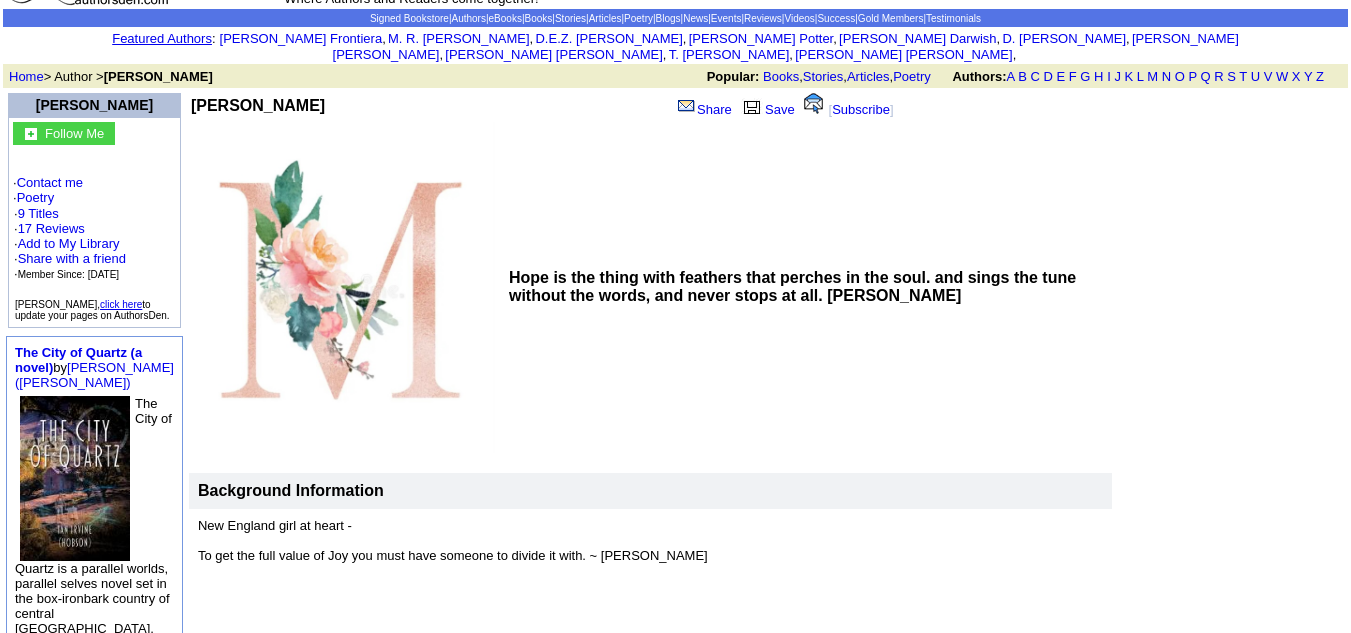 scroll, scrollTop: 0, scrollLeft: 0, axis: both 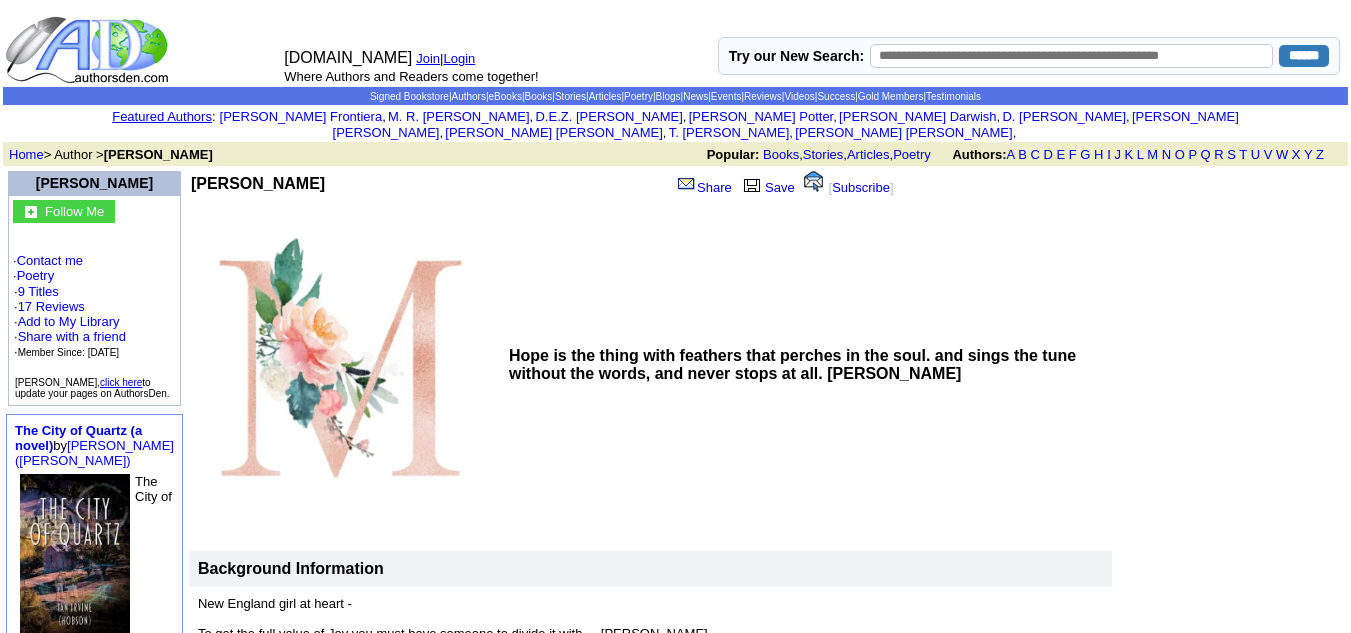 drag, startPoint x: 357, startPoint y: 161, endPoint x: 184, endPoint y: 172, distance: 173.34937 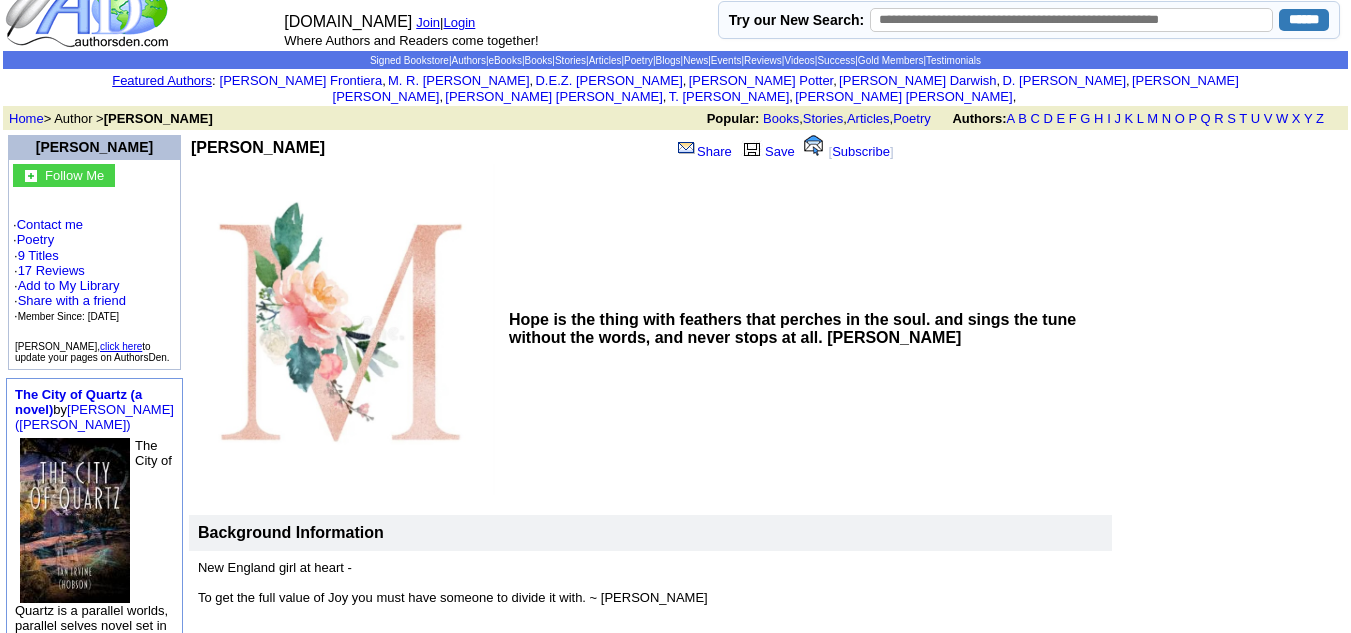 scroll, scrollTop: 0, scrollLeft: 0, axis: both 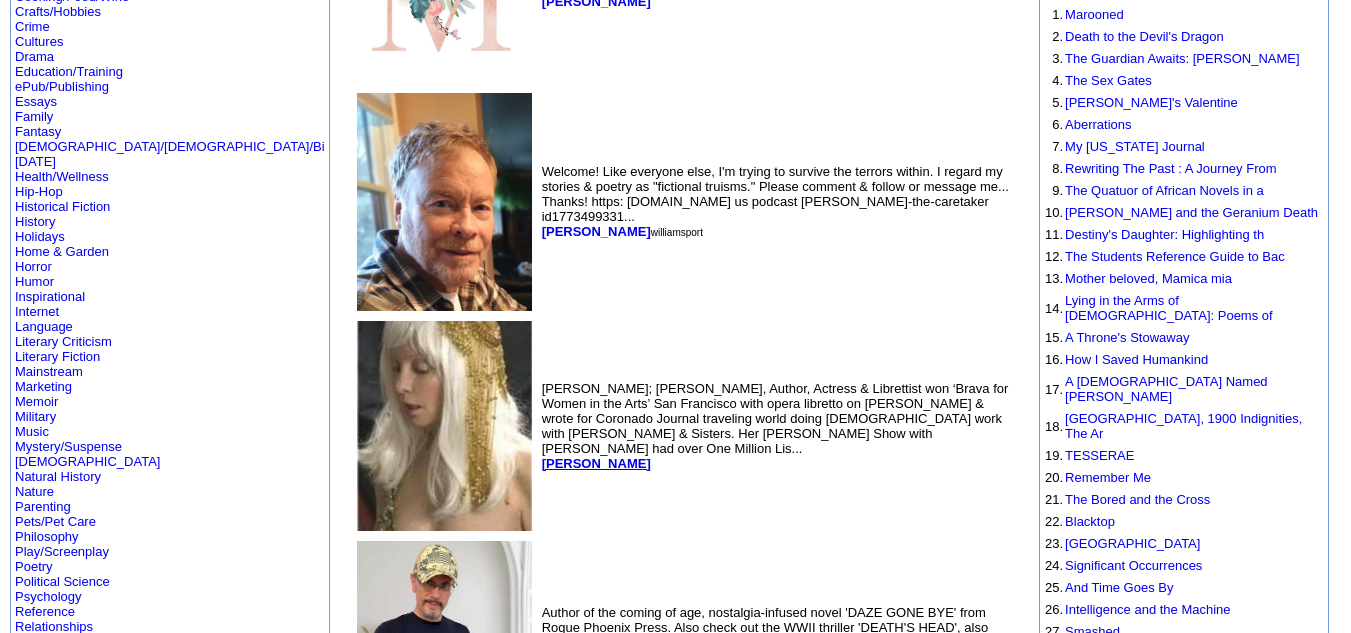 click on "[PERSON_NAME]" at bounding box center (596, 463) 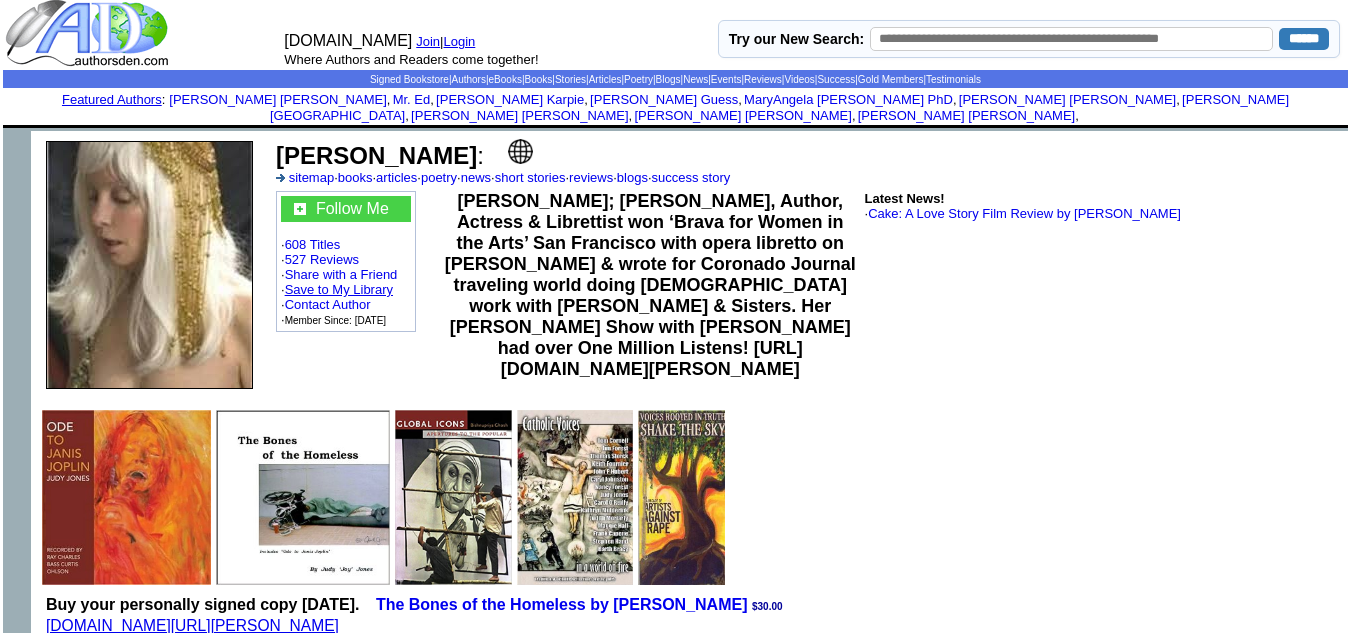 scroll, scrollTop: 18, scrollLeft: 0, axis: vertical 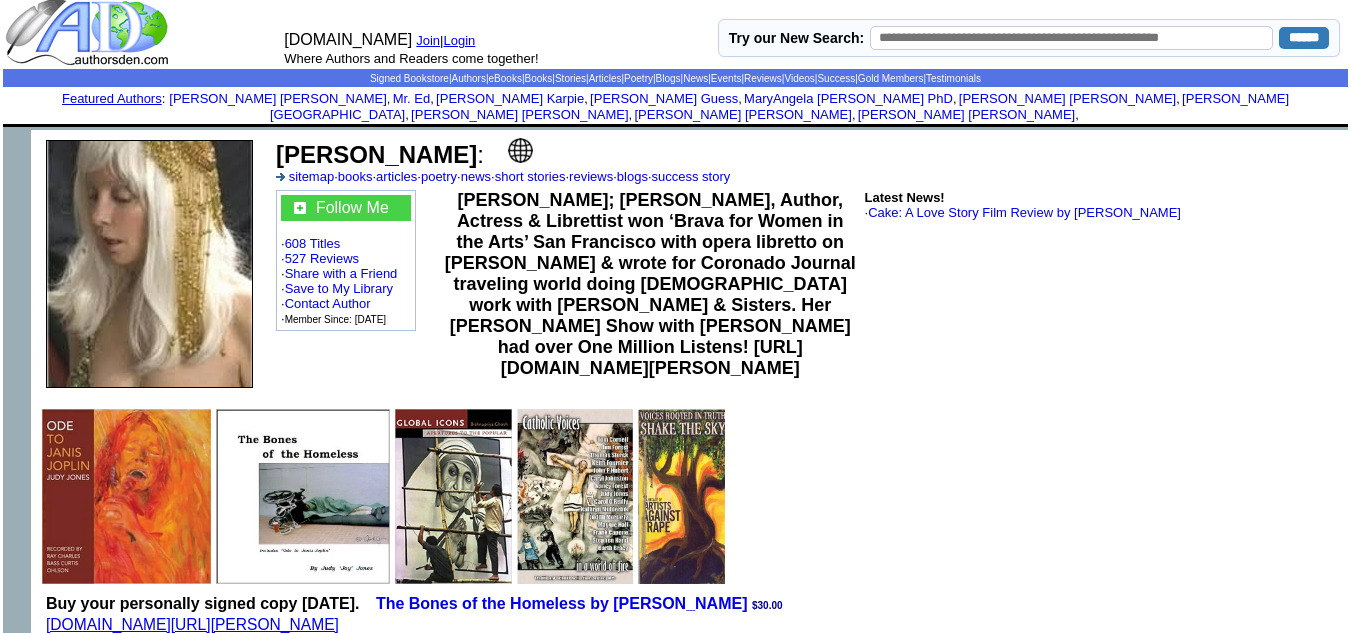 click at bounding box center [520, 150] 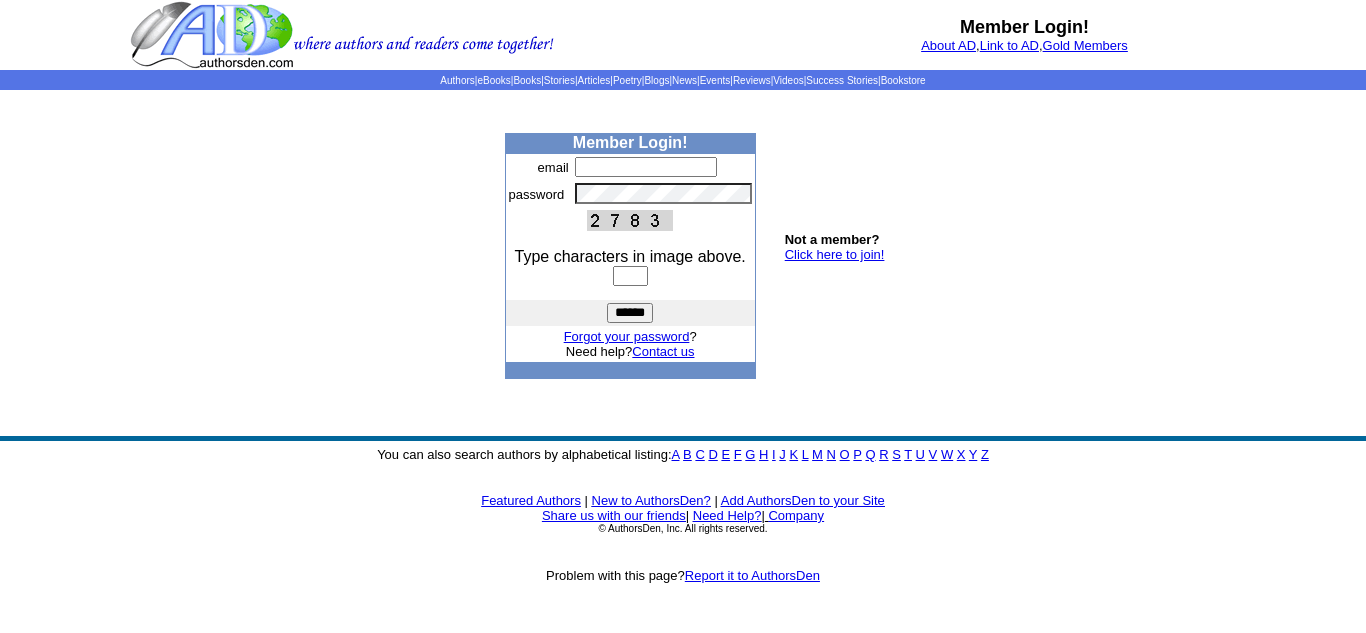 scroll, scrollTop: 0, scrollLeft: 0, axis: both 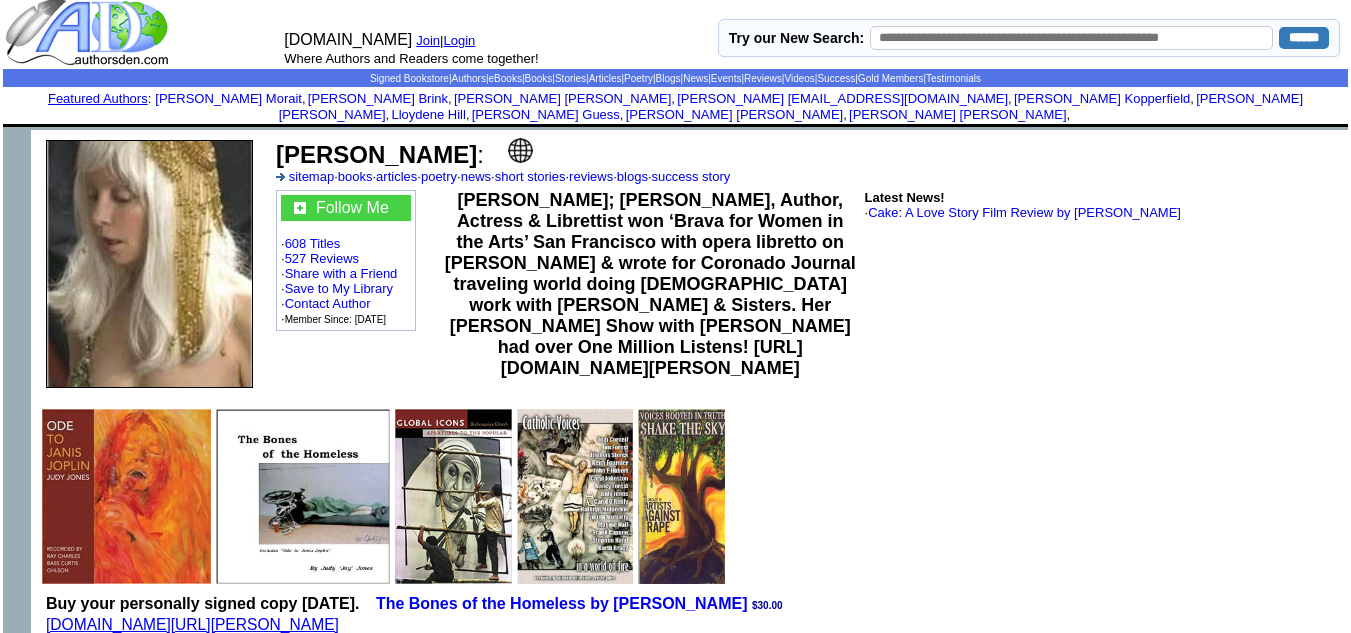 drag, startPoint x: 453, startPoint y: 140, endPoint x: 279, endPoint y: 134, distance: 174.10342 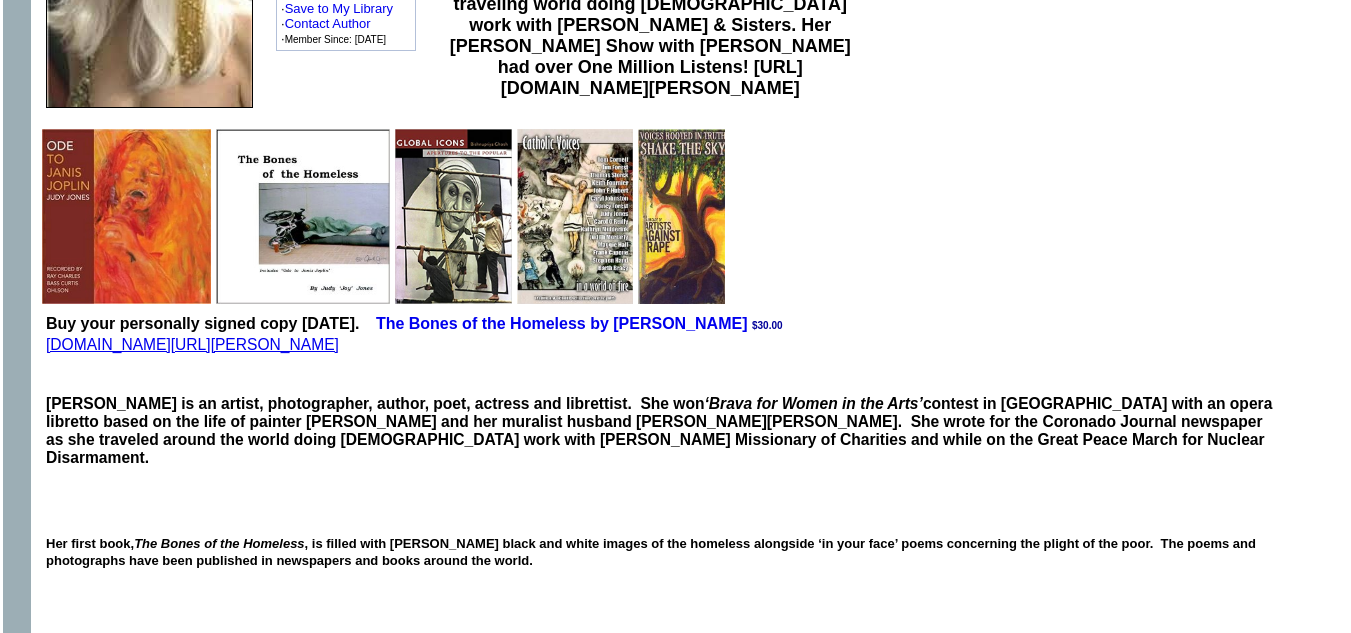 scroll, scrollTop: 241, scrollLeft: 0, axis: vertical 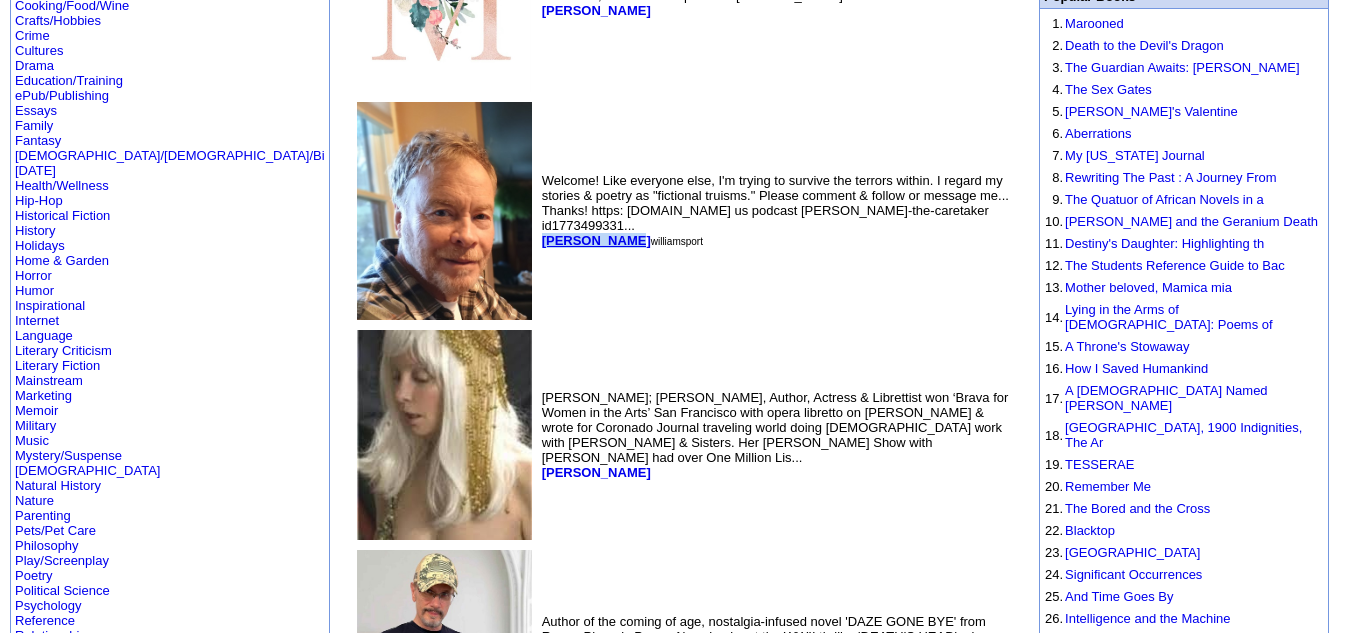 drag, startPoint x: 462, startPoint y: 213, endPoint x: 384, endPoint y: 220, distance: 78.31347 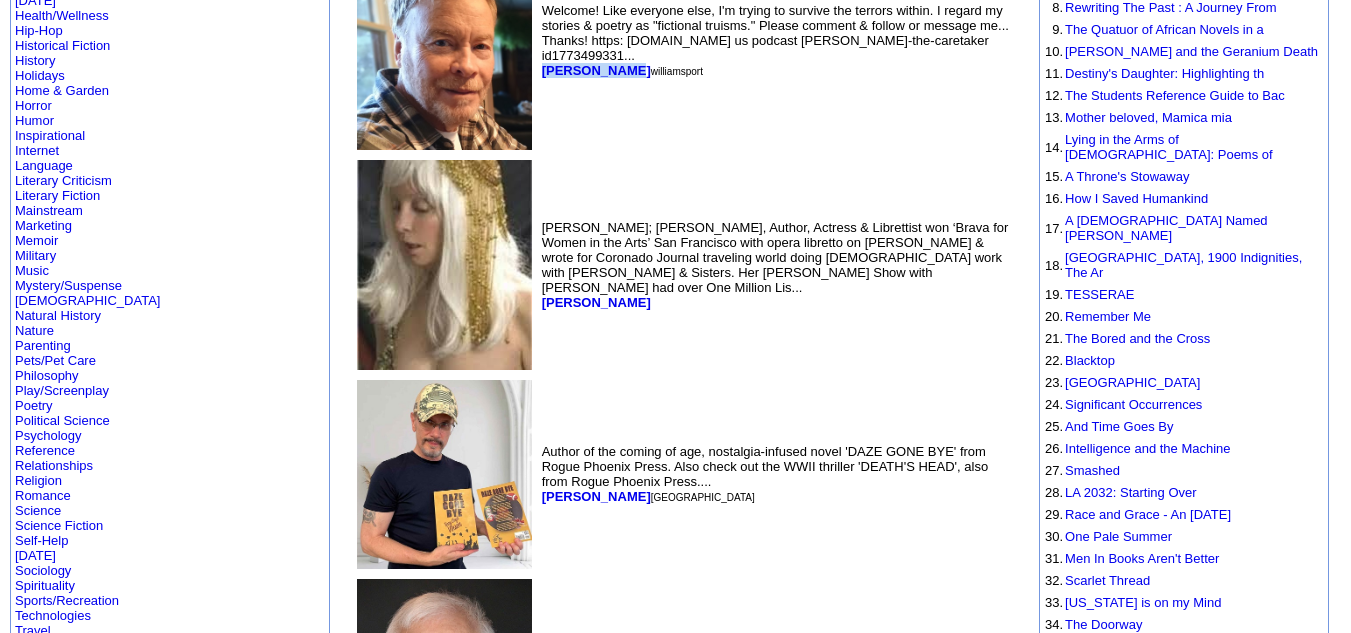 scroll, scrollTop: 453, scrollLeft: 0, axis: vertical 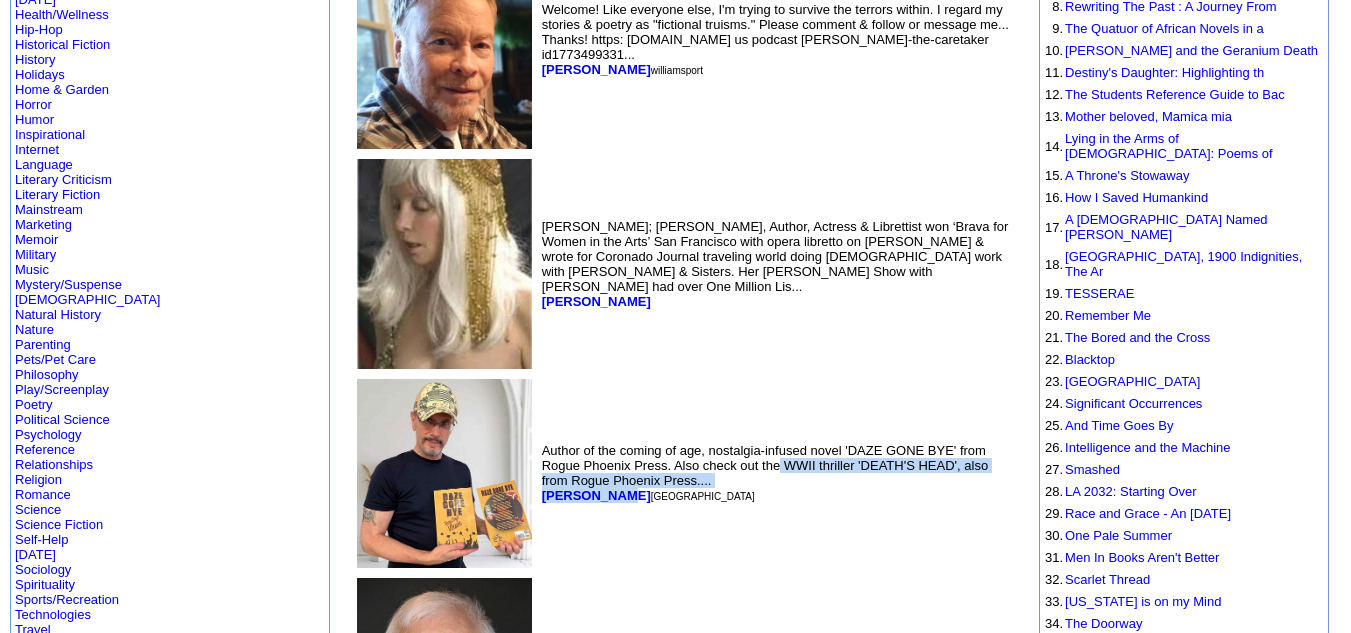 drag, startPoint x: 461, startPoint y: 464, endPoint x: 454, endPoint y: 485, distance: 22.135944 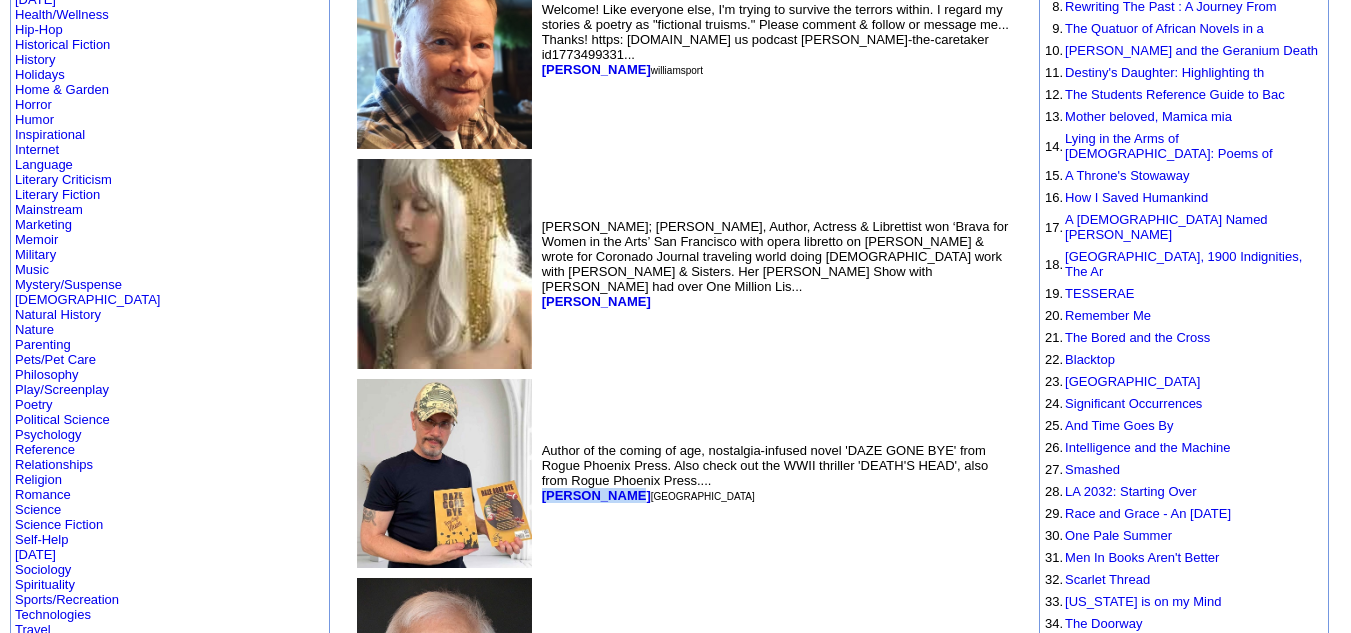 drag, startPoint x: 460, startPoint y: 472, endPoint x: 382, endPoint y: 481, distance: 78.51752 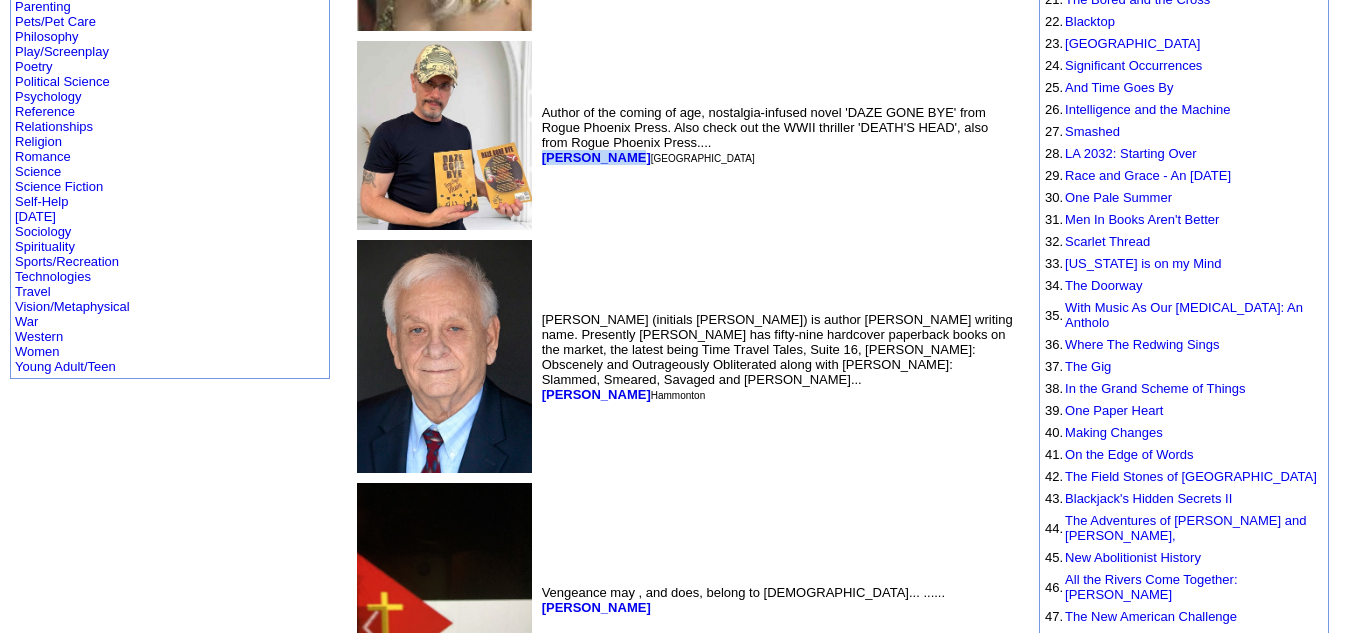 scroll, scrollTop: 792, scrollLeft: 0, axis: vertical 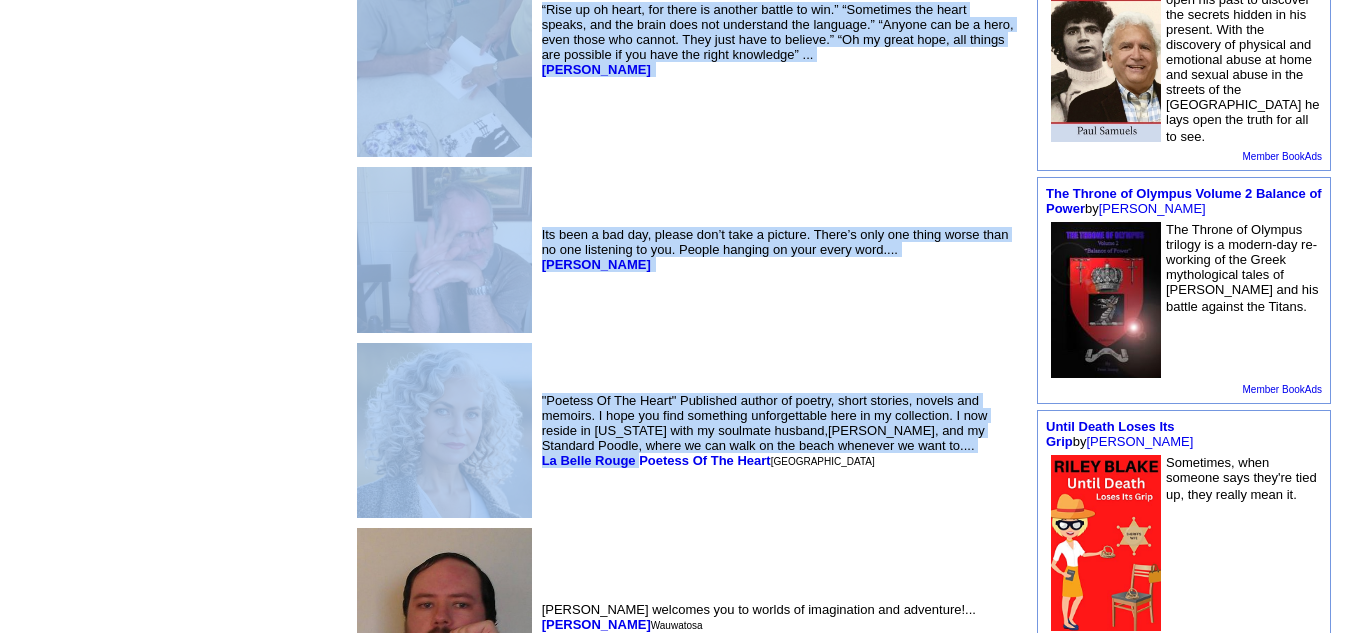drag, startPoint x: 481, startPoint y: 582, endPoint x: 497, endPoint y: 419, distance: 163.78339 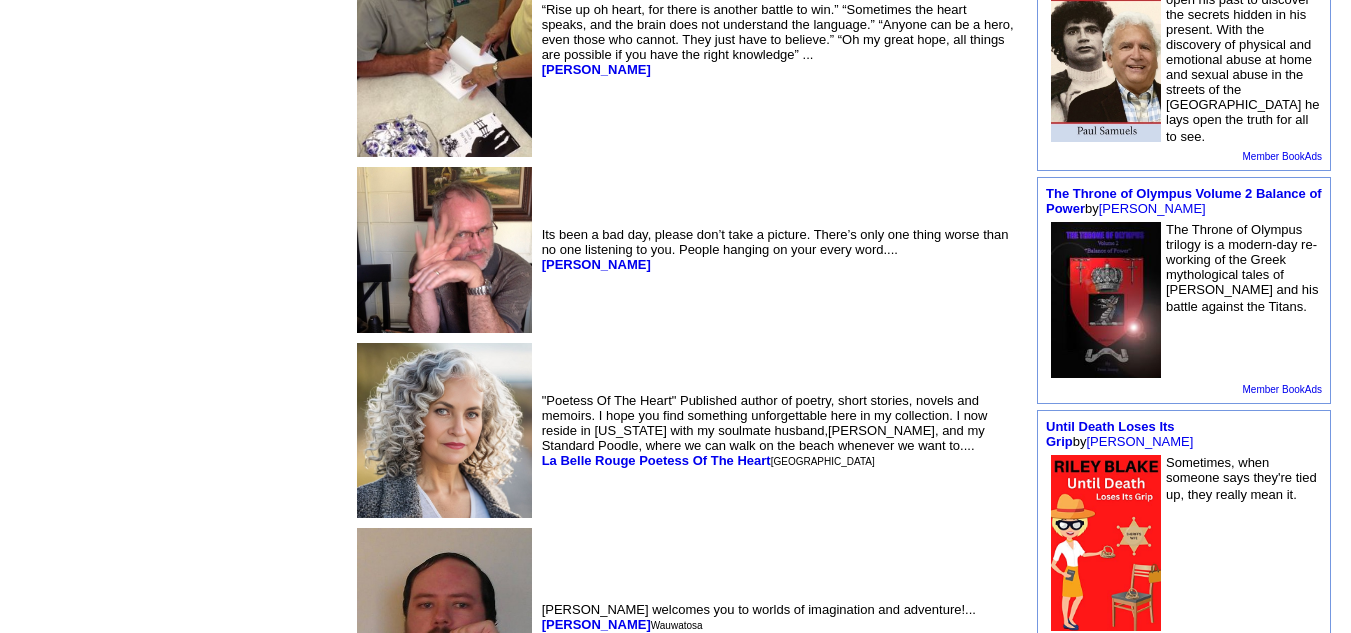 click on ""Poetess Of The Heart" Published author of poetry, short stories, novels and memoirs. I hope you find something unforgettable here in my collection. I now reside in South Carolina with my soulmate husband,Jon Michael, and my Standard Poodle, where we can walk on the beach whenever we want to.... La Belle Rouge Poetess Of The Heart  Myrtle Beach" at bounding box center (778, 430) 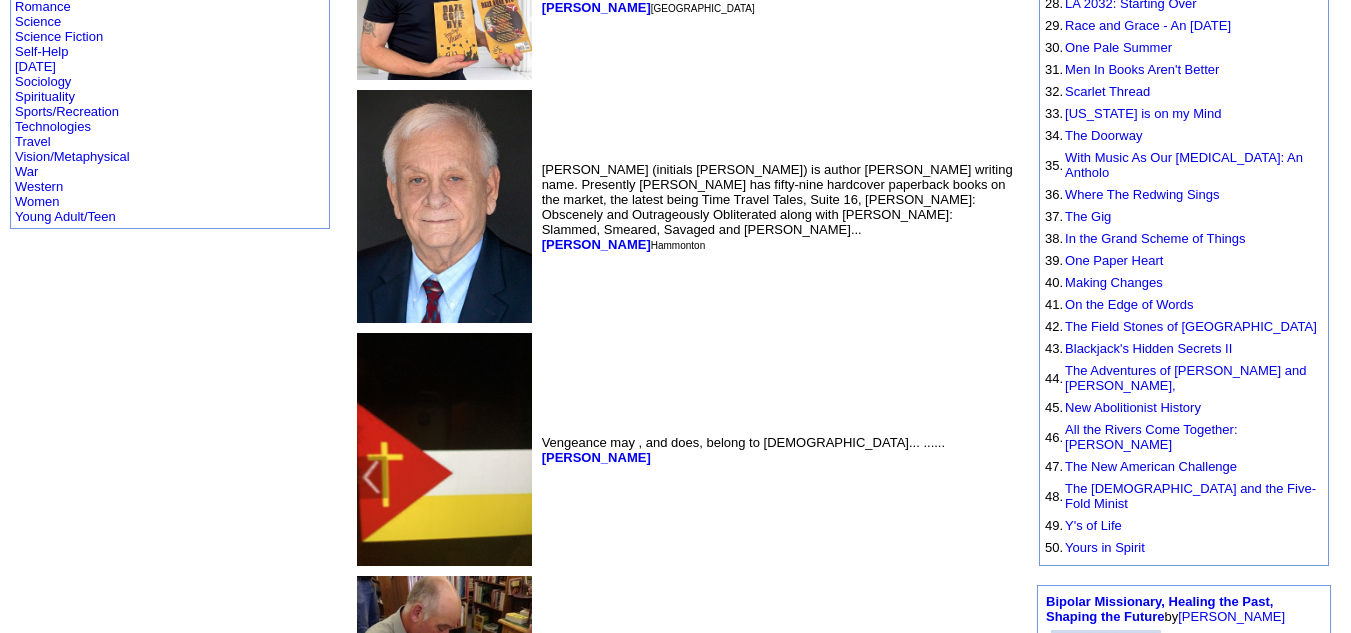 scroll, scrollTop: 940, scrollLeft: 0, axis: vertical 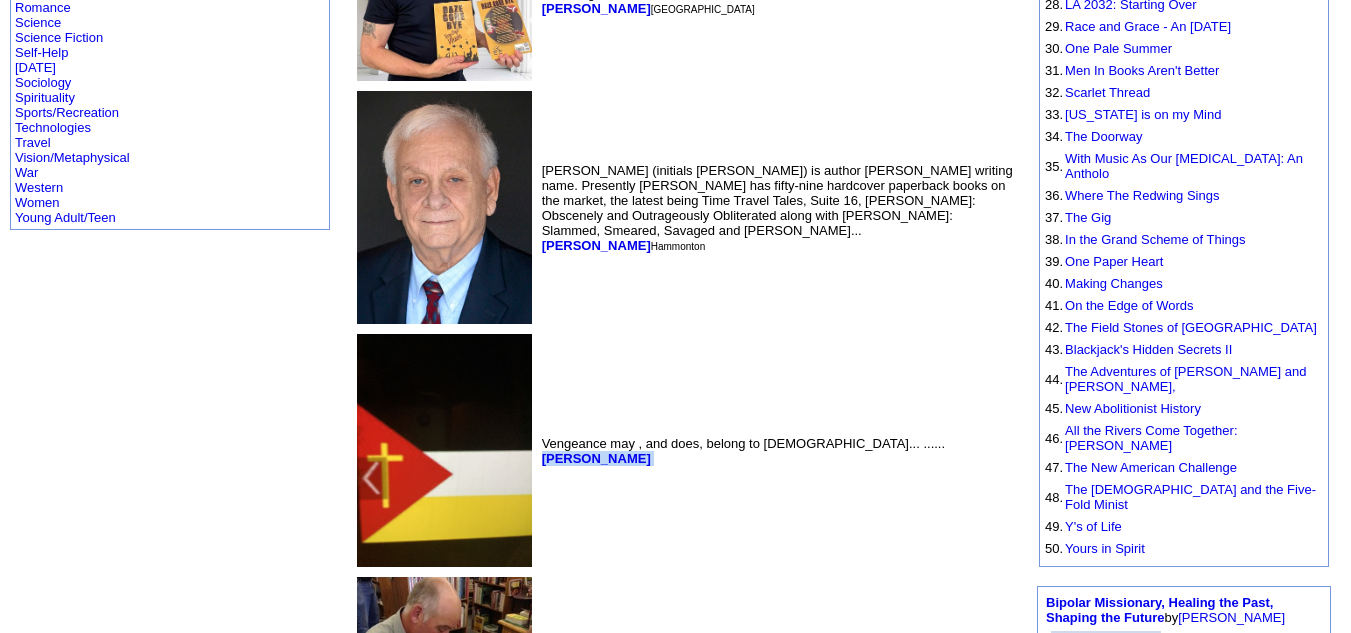drag, startPoint x: 478, startPoint y: 440, endPoint x: 382, endPoint y: 451, distance: 96.62815 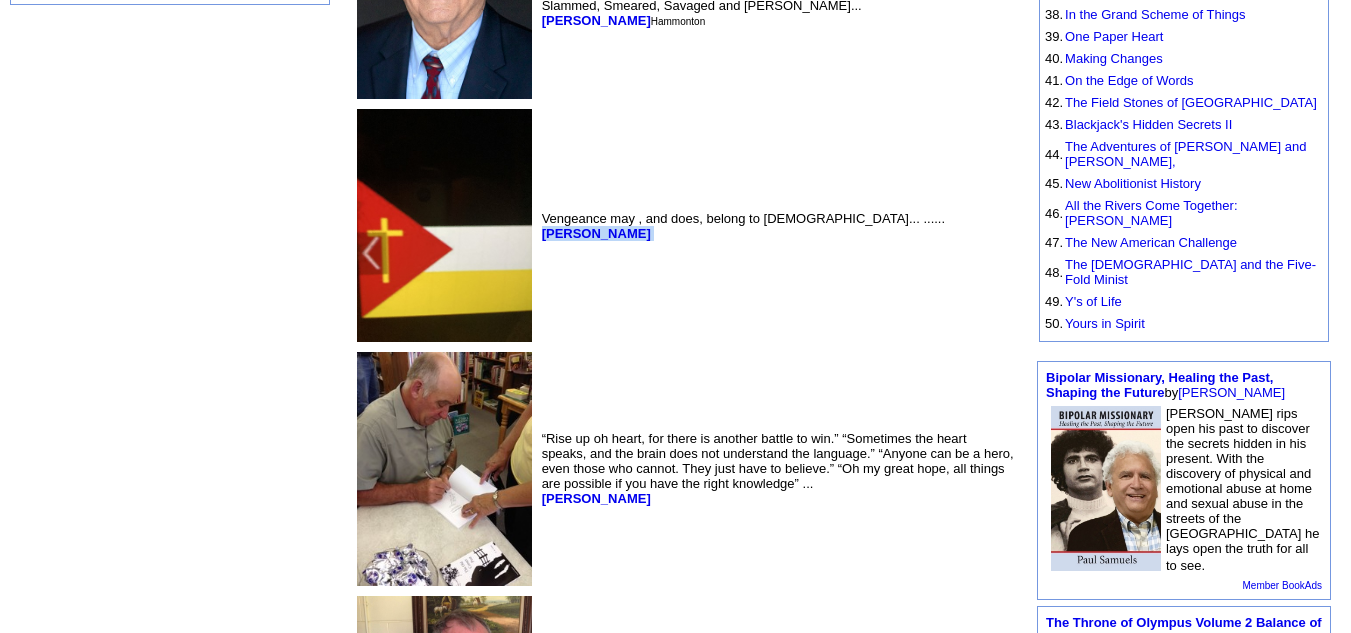 scroll, scrollTop: 1166, scrollLeft: 0, axis: vertical 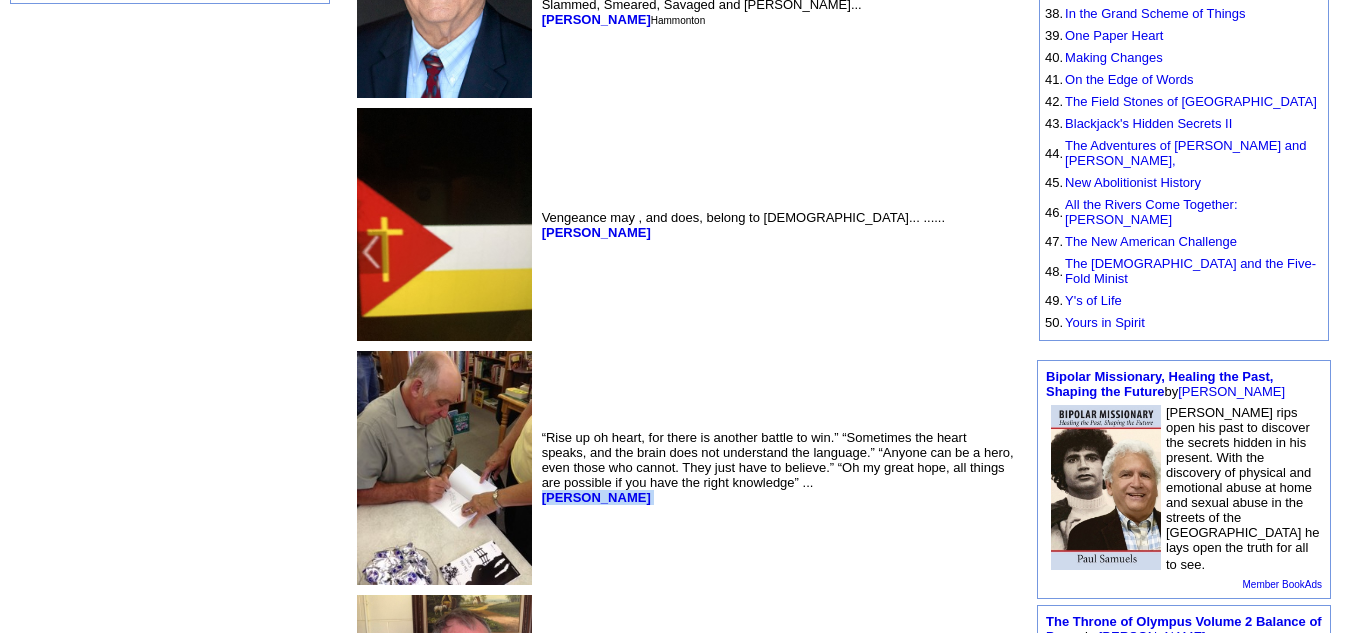 drag, startPoint x: 434, startPoint y: 471, endPoint x: 377, endPoint y: 478, distance: 57.428215 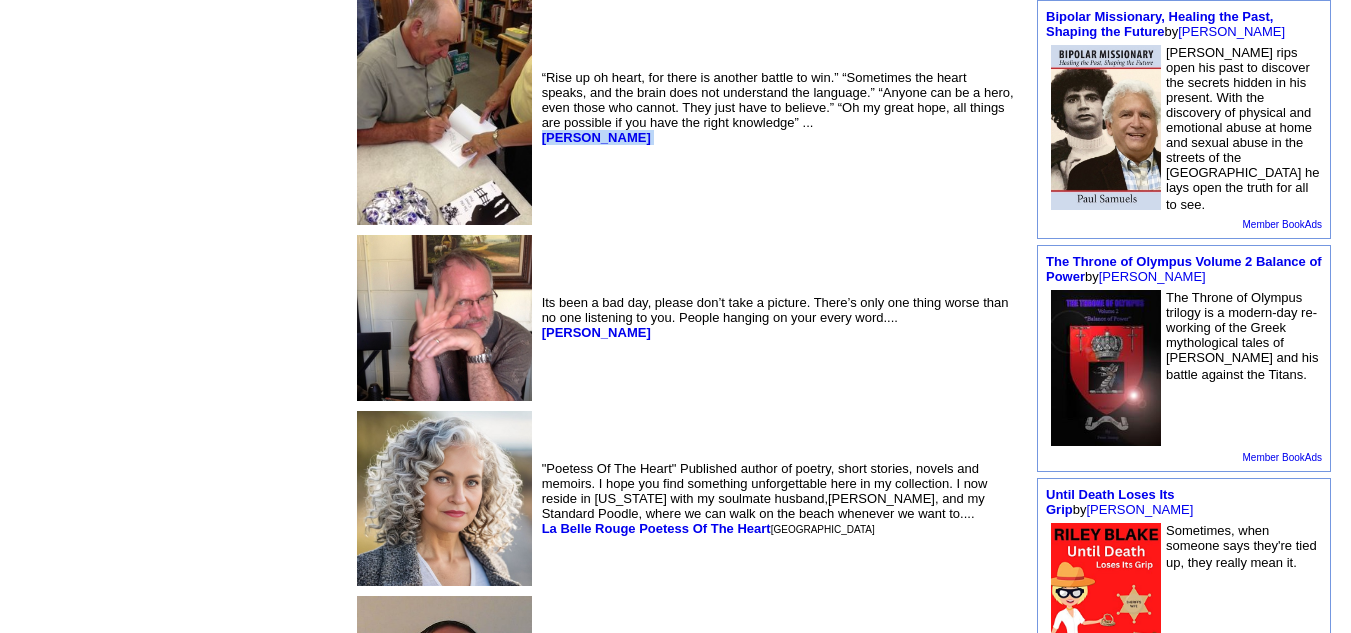 scroll, scrollTop: 1527, scrollLeft: 0, axis: vertical 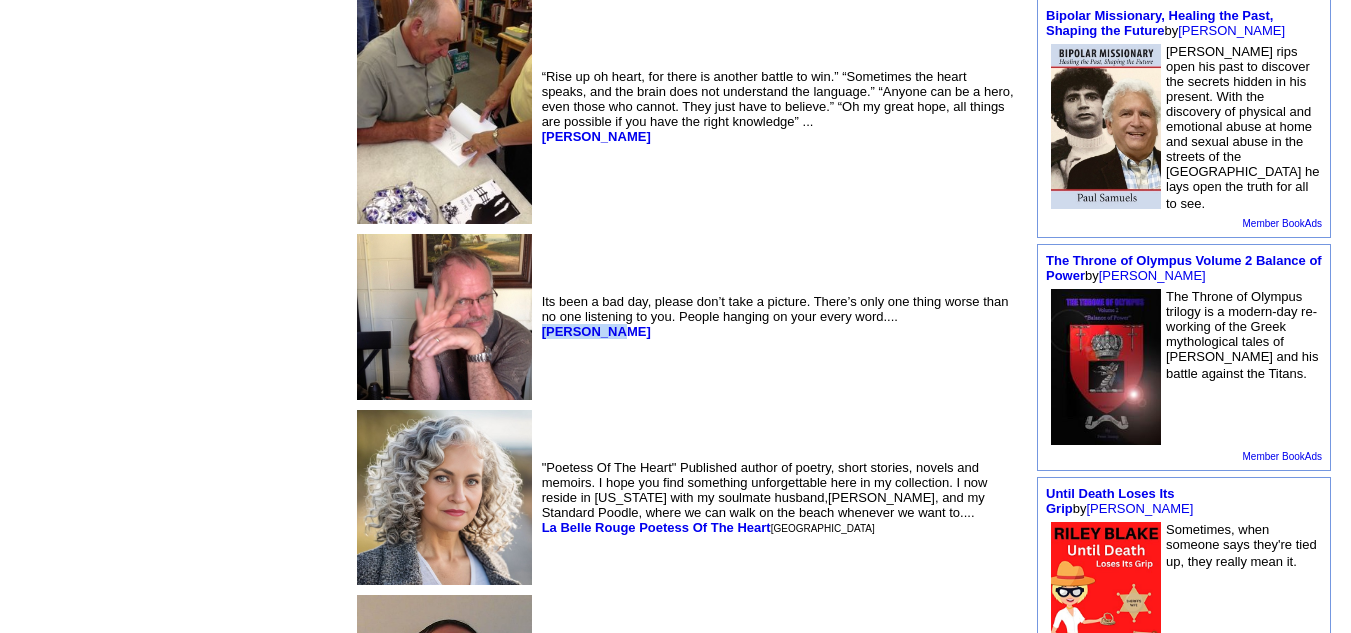 drag, startPoint x: 452, startPoint y: 311, endPoint x: 378, endPoint y: 315, distance: 74.10803 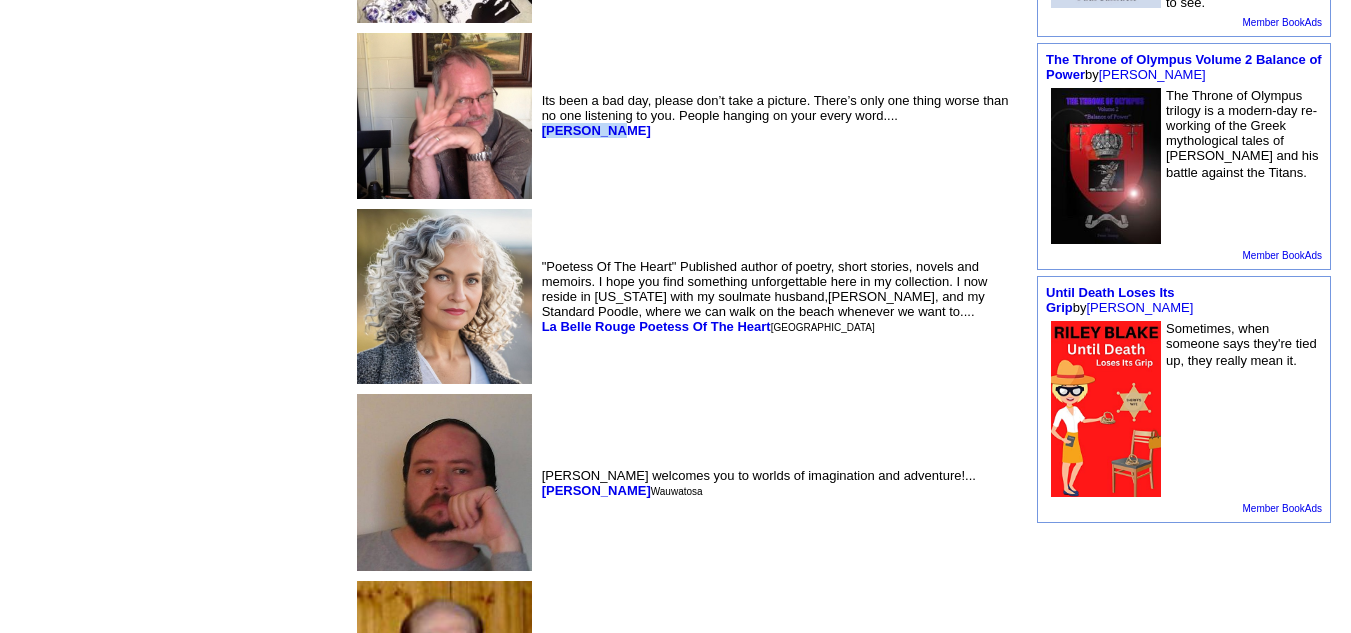 scroll, scrollTop: 1737, scrollLeft: 0, axis: vertical 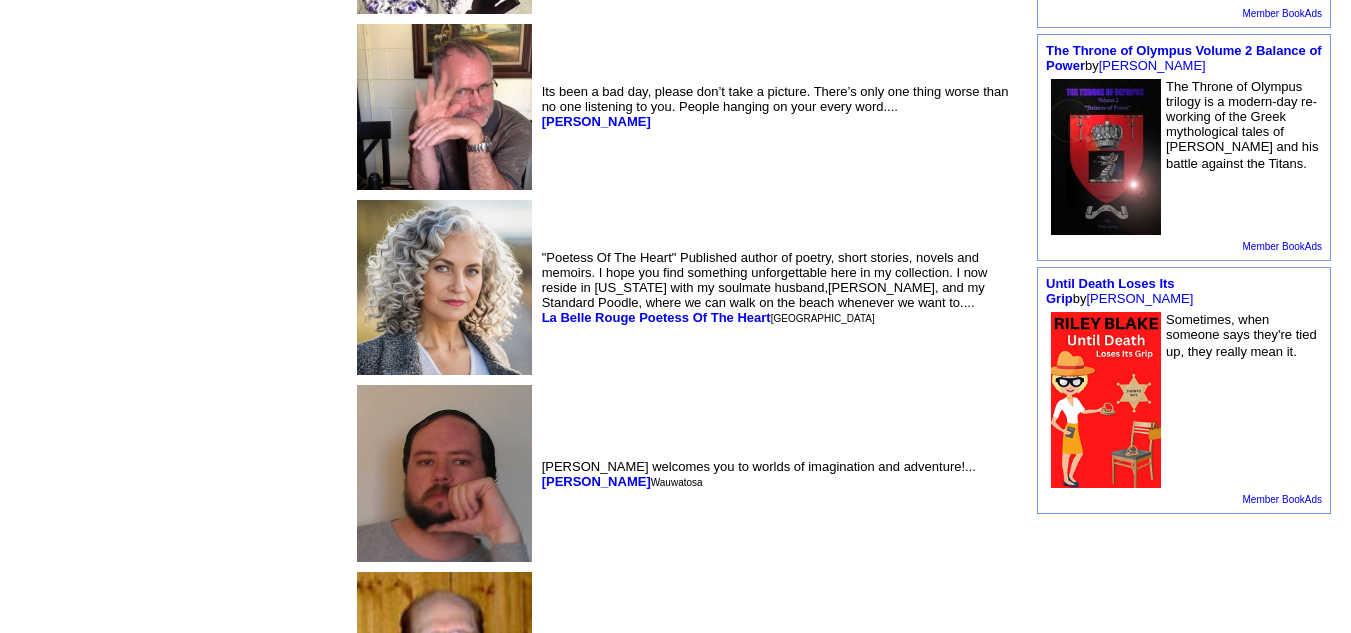 click on "Wauwatosa" at bounding box center (677, 482) 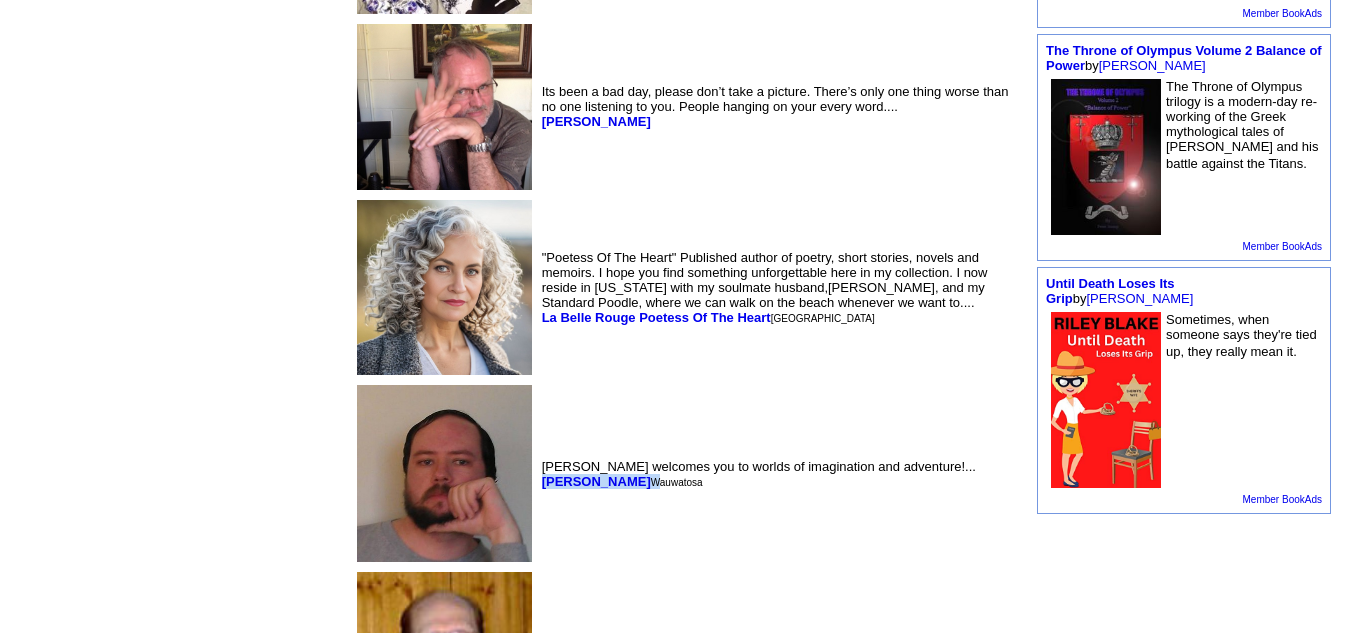 drag, startPoint x: 469, startPoint y: 465, endPoint x: 381, endPoint y: 468, distance: 88.051125 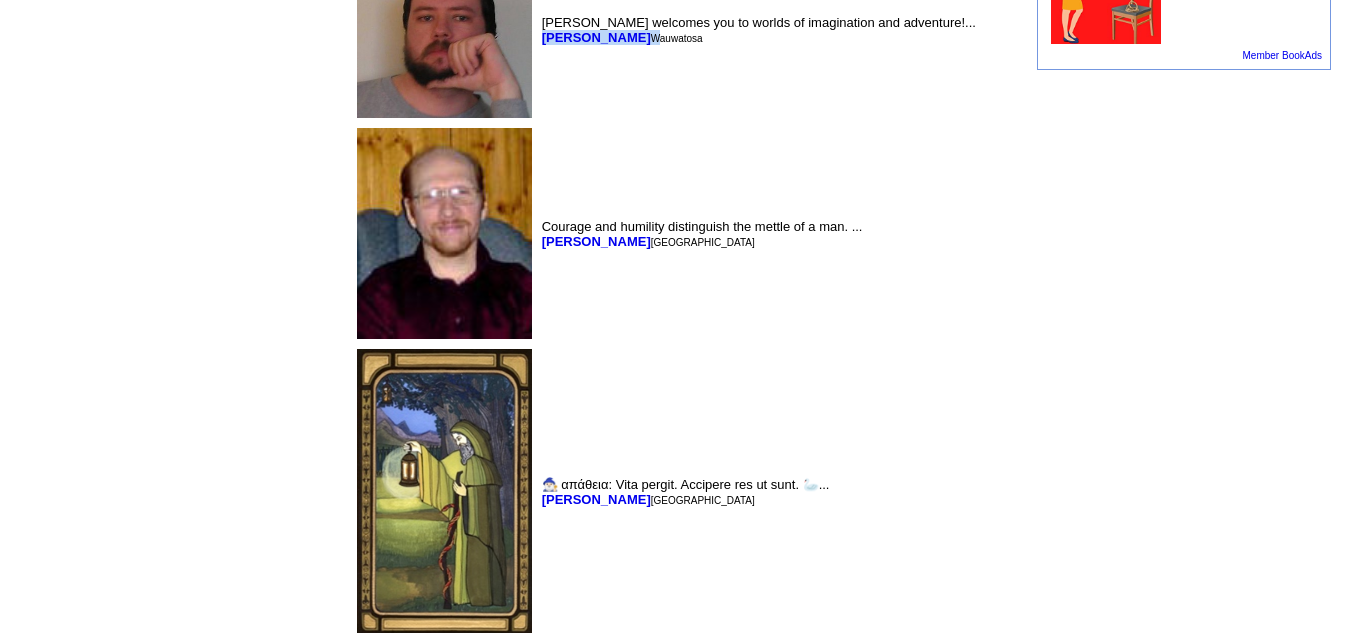 scroll, scrollTop: 2221, scrollLeft: 0, axis: vertical 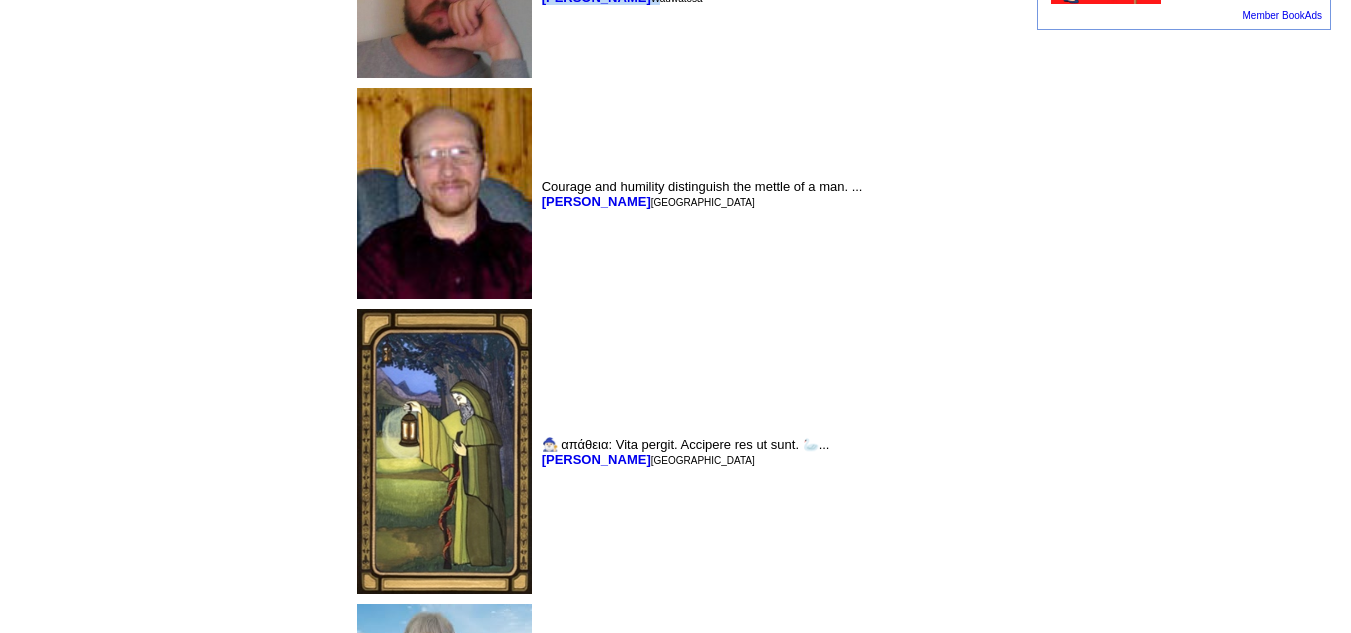 drag, startPoint x: 487, startPoint y: 185, endPoint x: 378, endPoint y: 189, distance: 109.07337 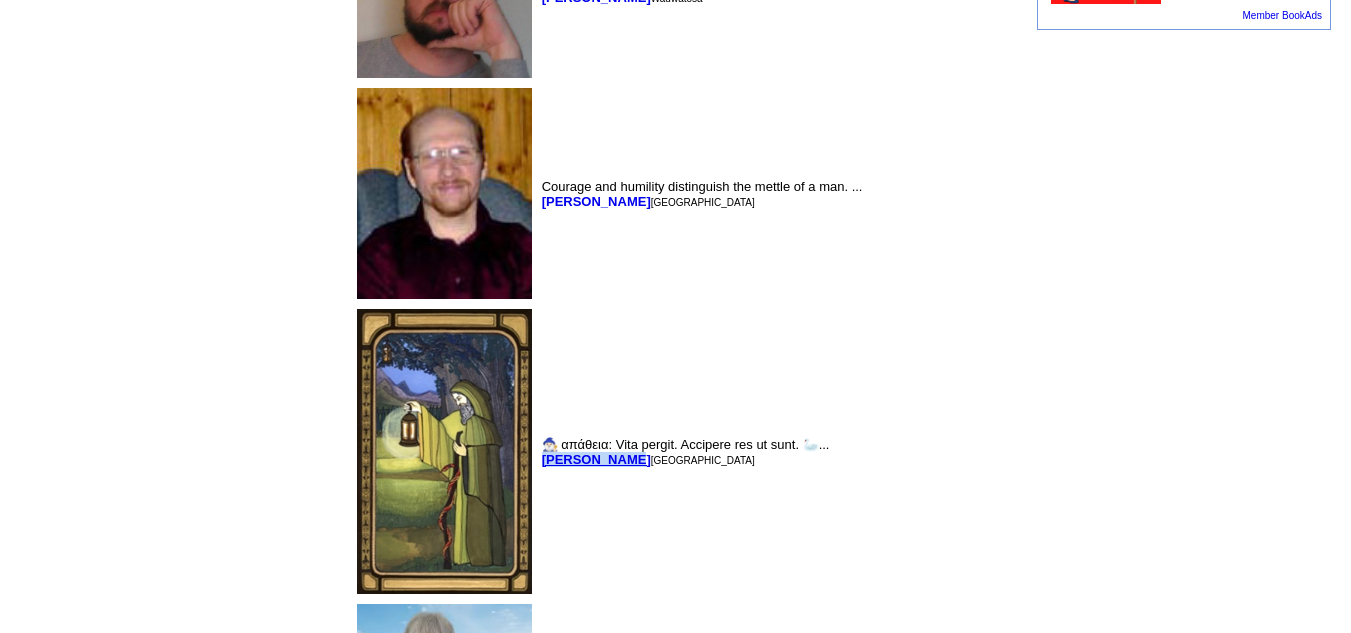 drag, startPoint x: 465, startPoint y: 447, endPoint x: 384, endPoint y: 446, distance: 81.00617 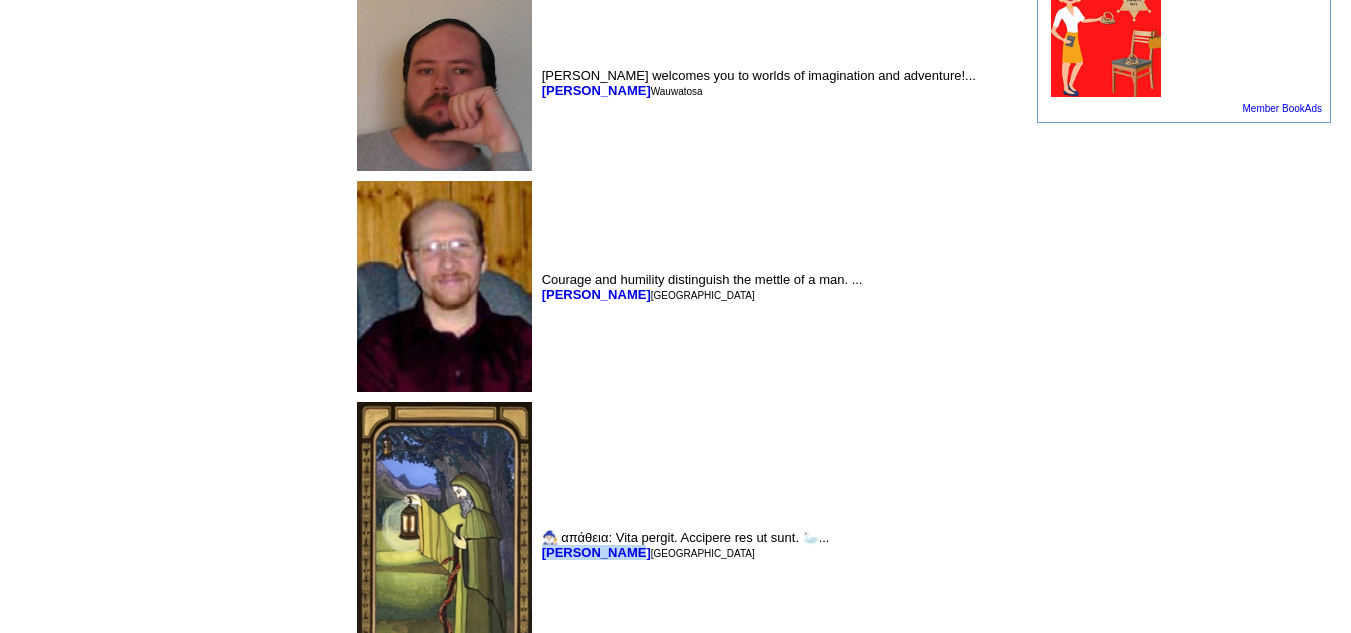 scroll, scrollTop: 2125, scrollLeft: 0, axis: vertical 